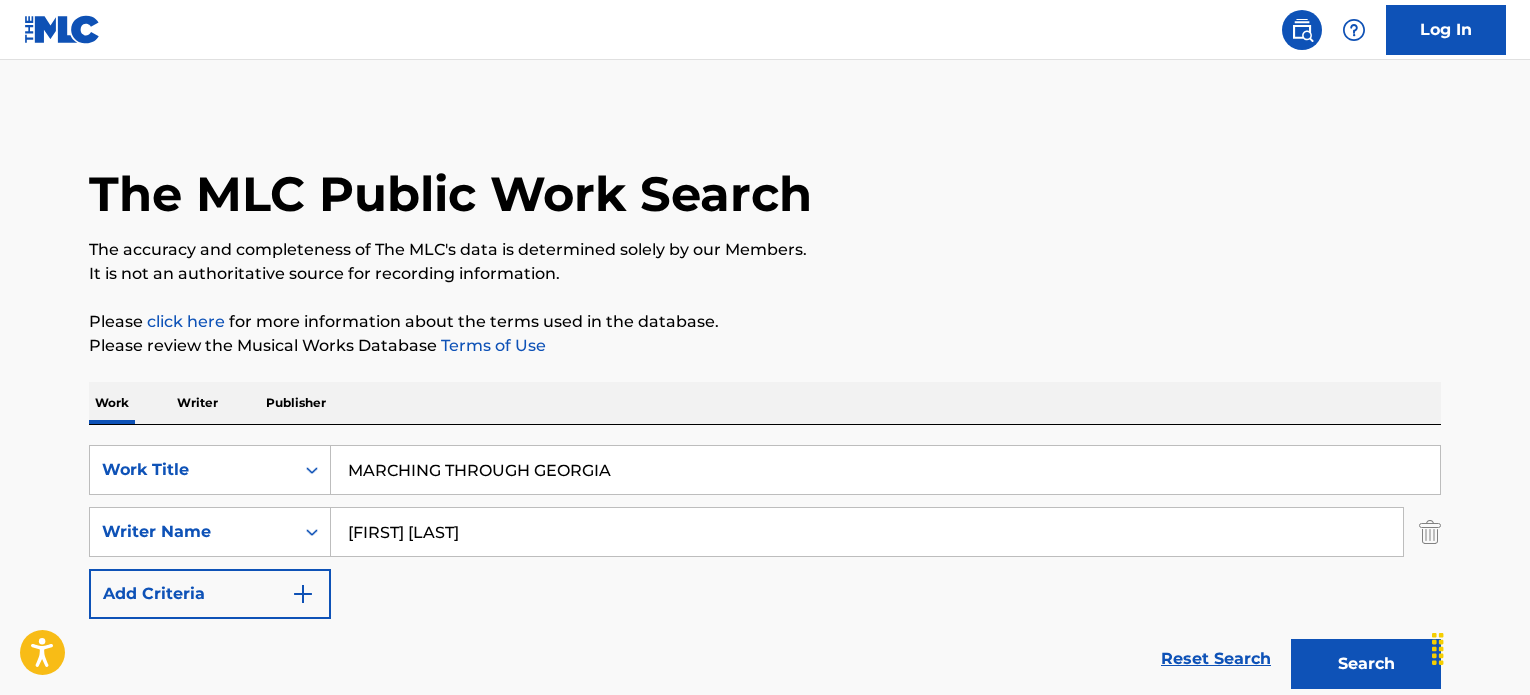 scroll, scrollTop: 733, scrollLeft: 0, axis: vertical 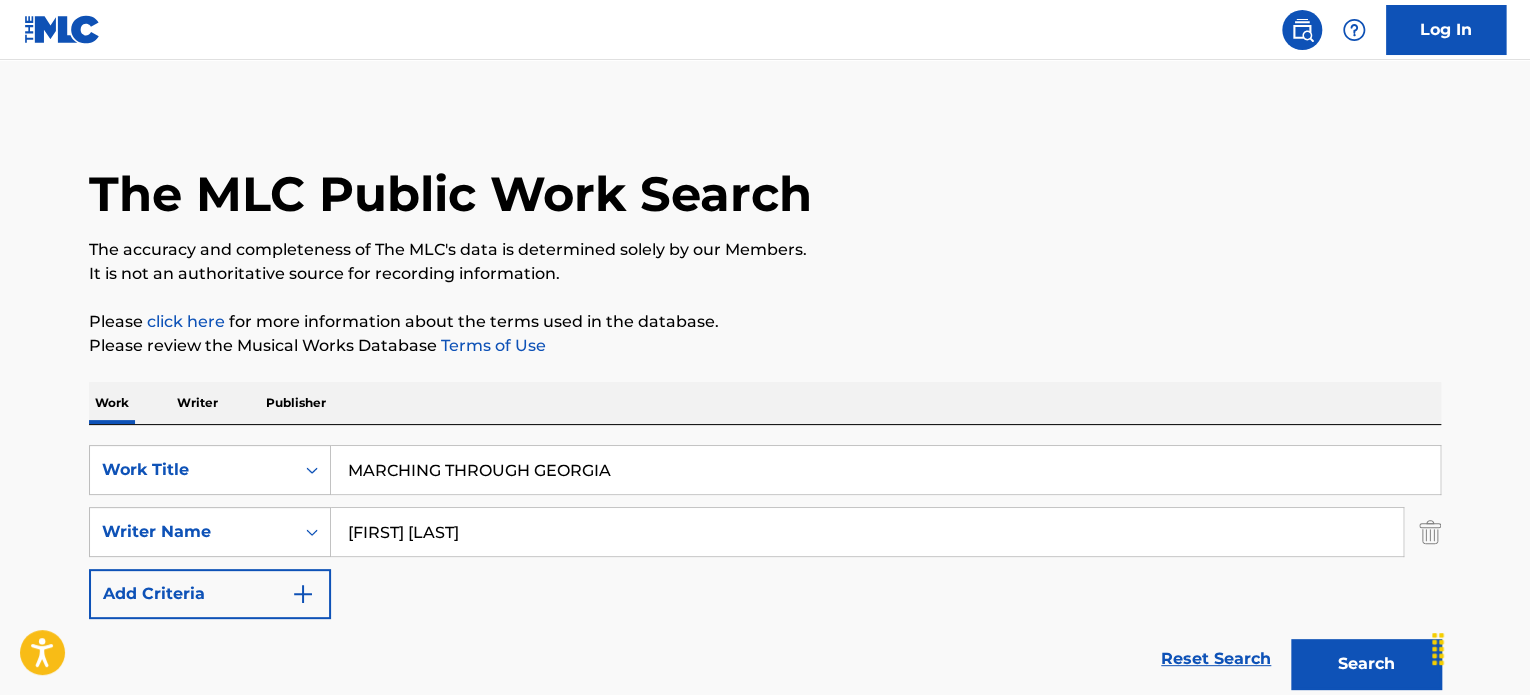 drag, startPoint x: 88, startPoint y: 453, endPoint x: 17, endPoint y: 487, distance: 78.72102 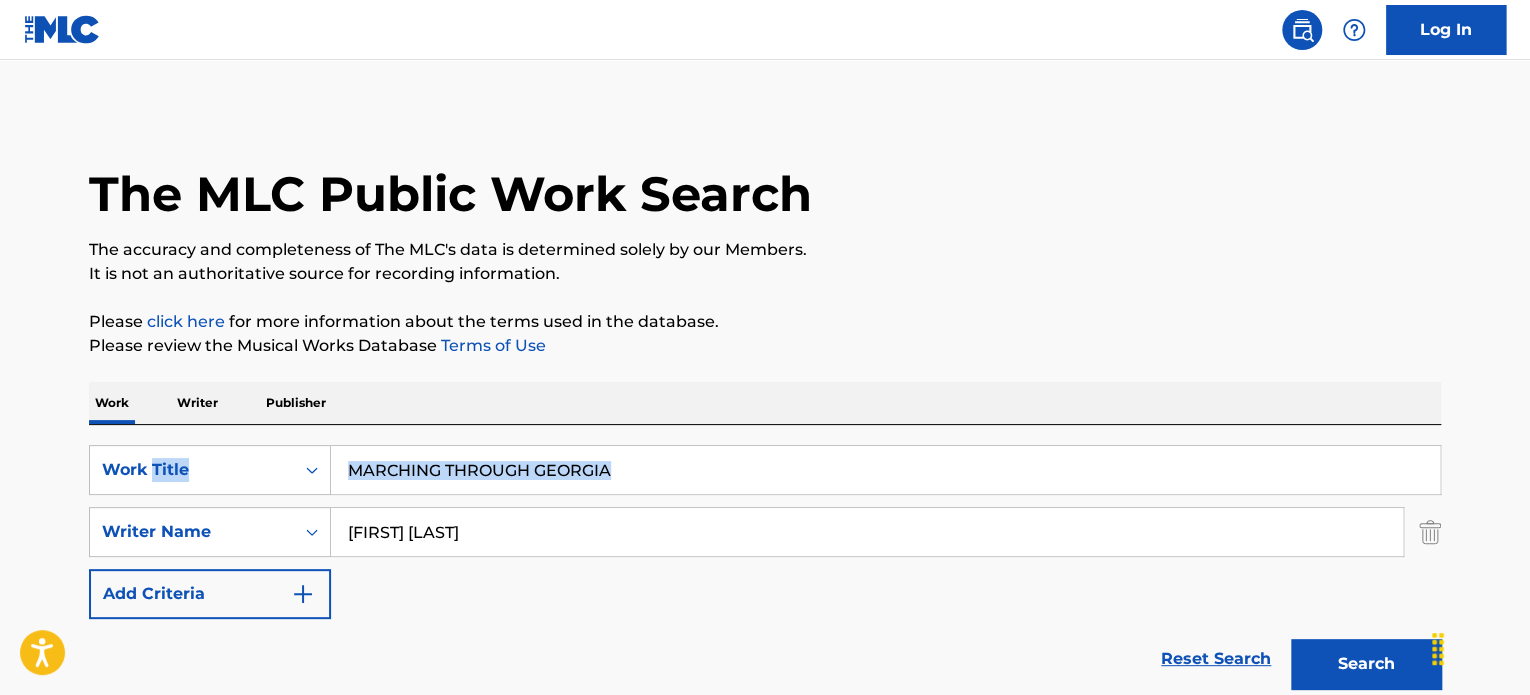 click on "MARCHING THROUGH GEORGIA" at bounding box center [886, 470] 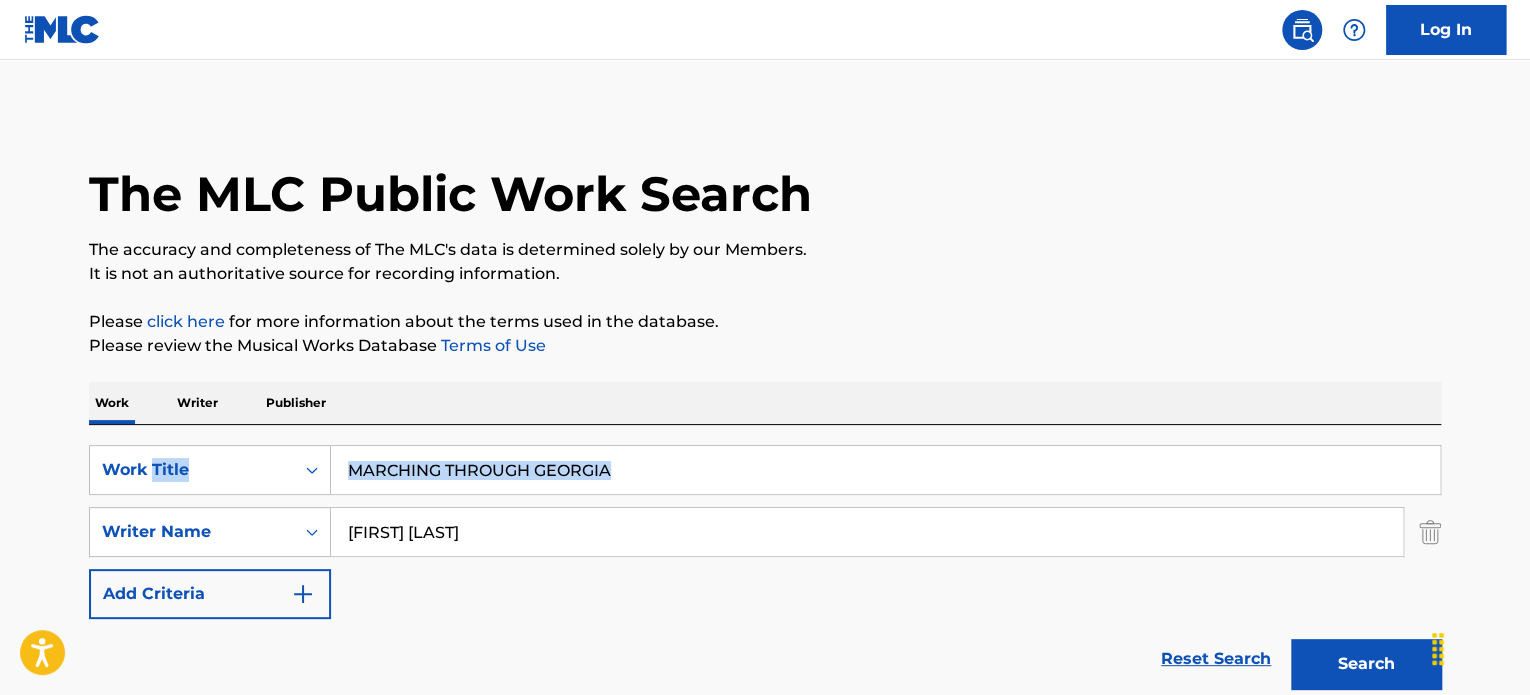click on "MARCHING THROUGH GEORGIA" at bounding box center [885, 470] 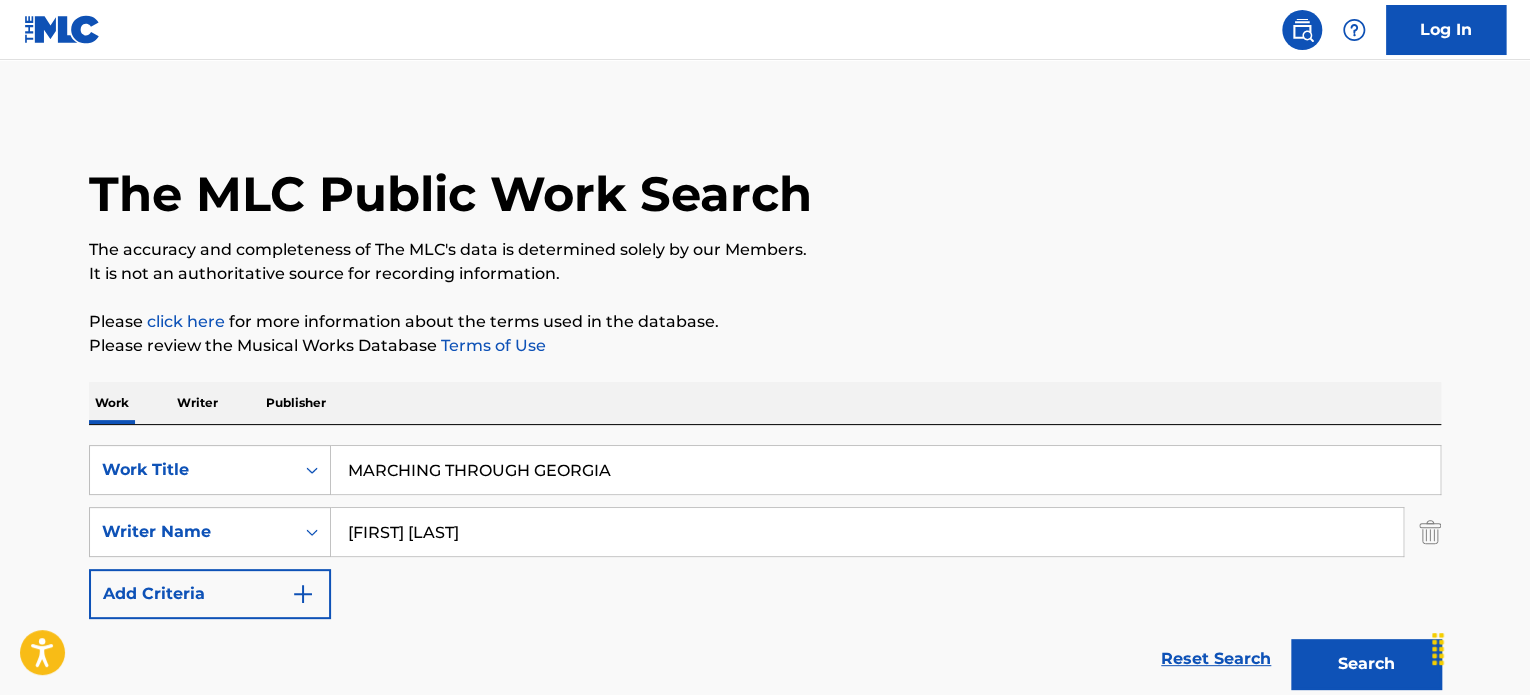 click on "MARCHING THROUGH GEORGIA" at bounding box center (885, 470) 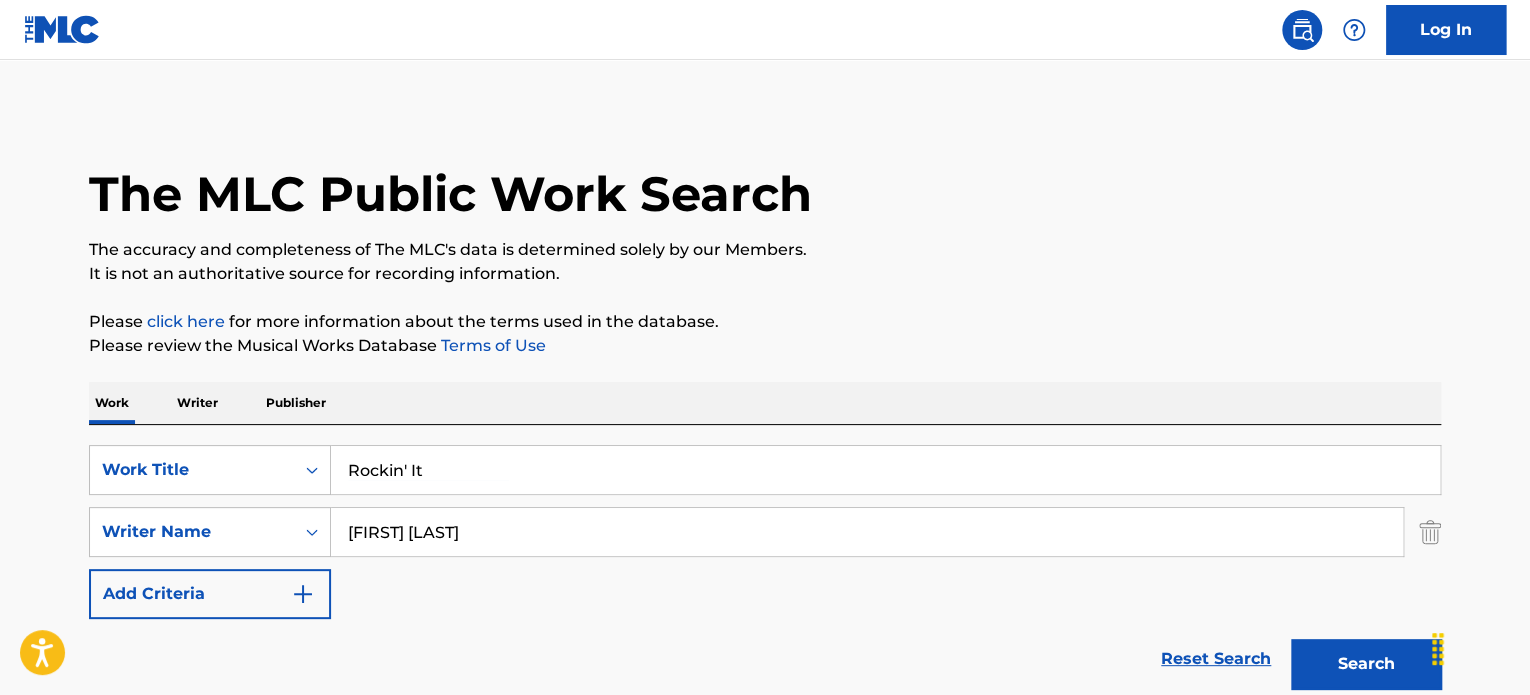 type on "Rockin' It" 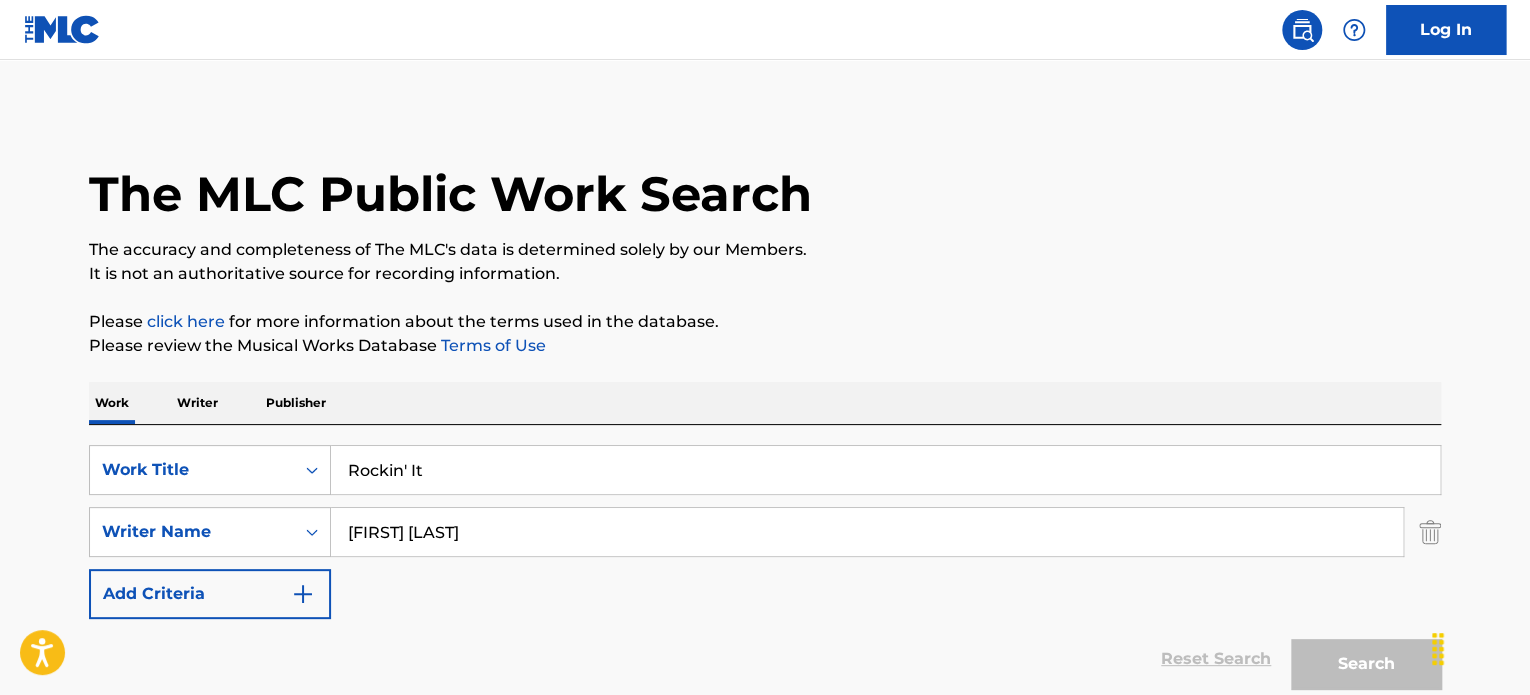 click on "The MLC Public Work Search" at bounding box center [765, 183] 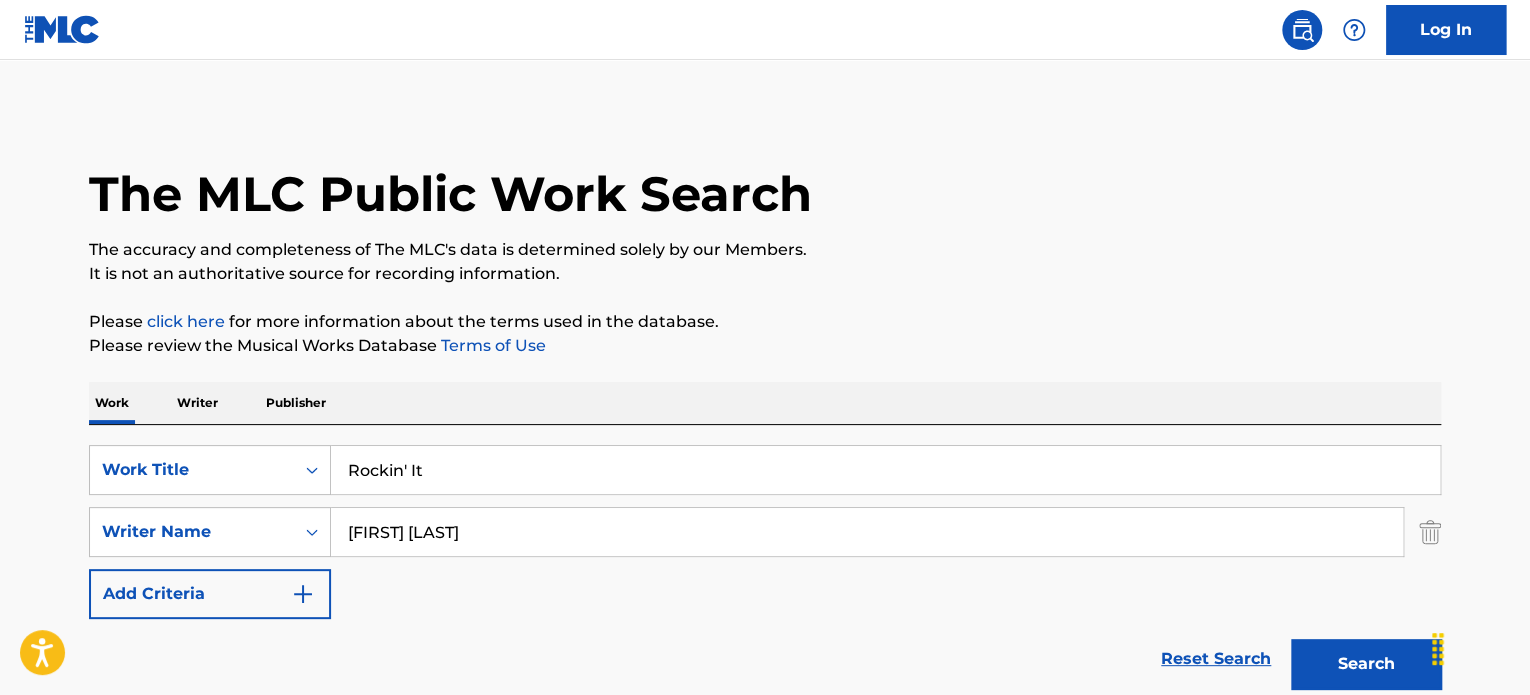 scroll, scrollTop: 333, scrollLeft: 0, axis: vertical 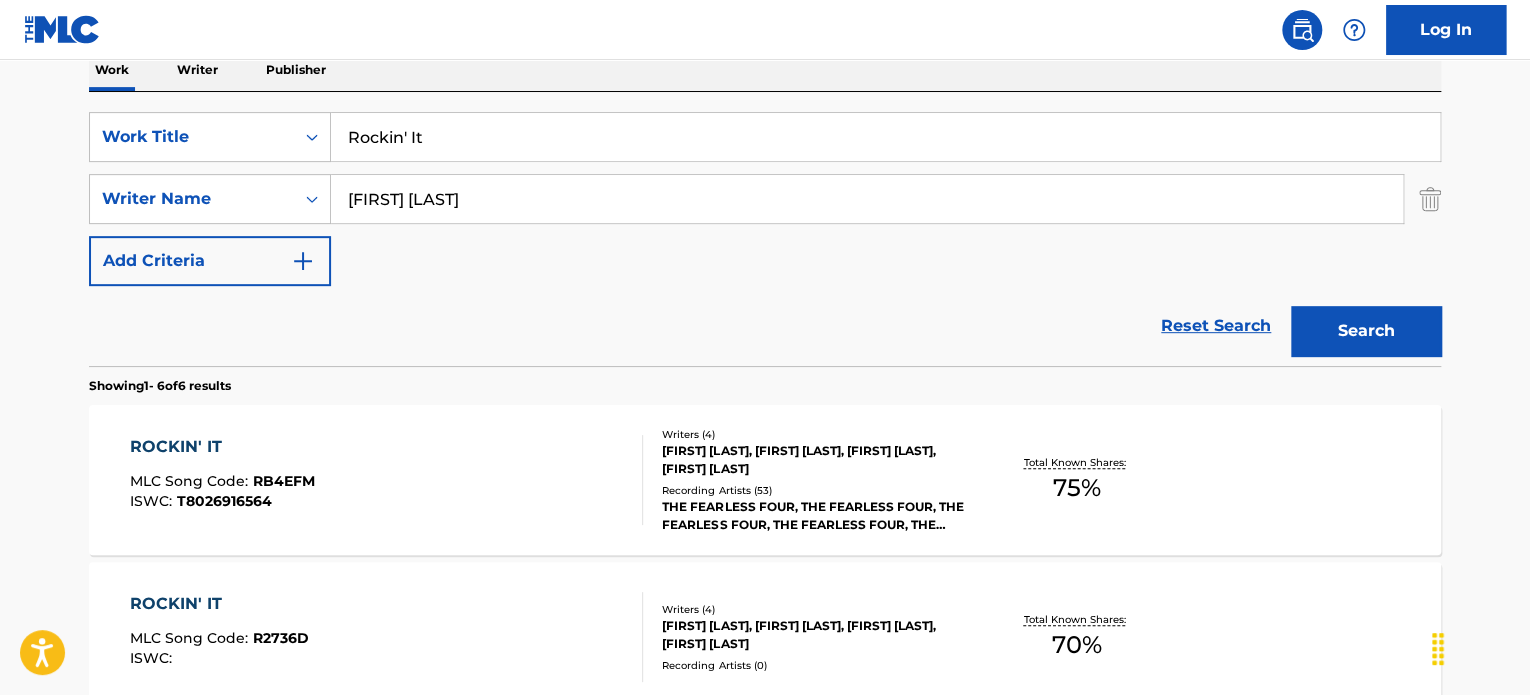 click on "Writers ( 4 )" at bounding box center [813, 434] 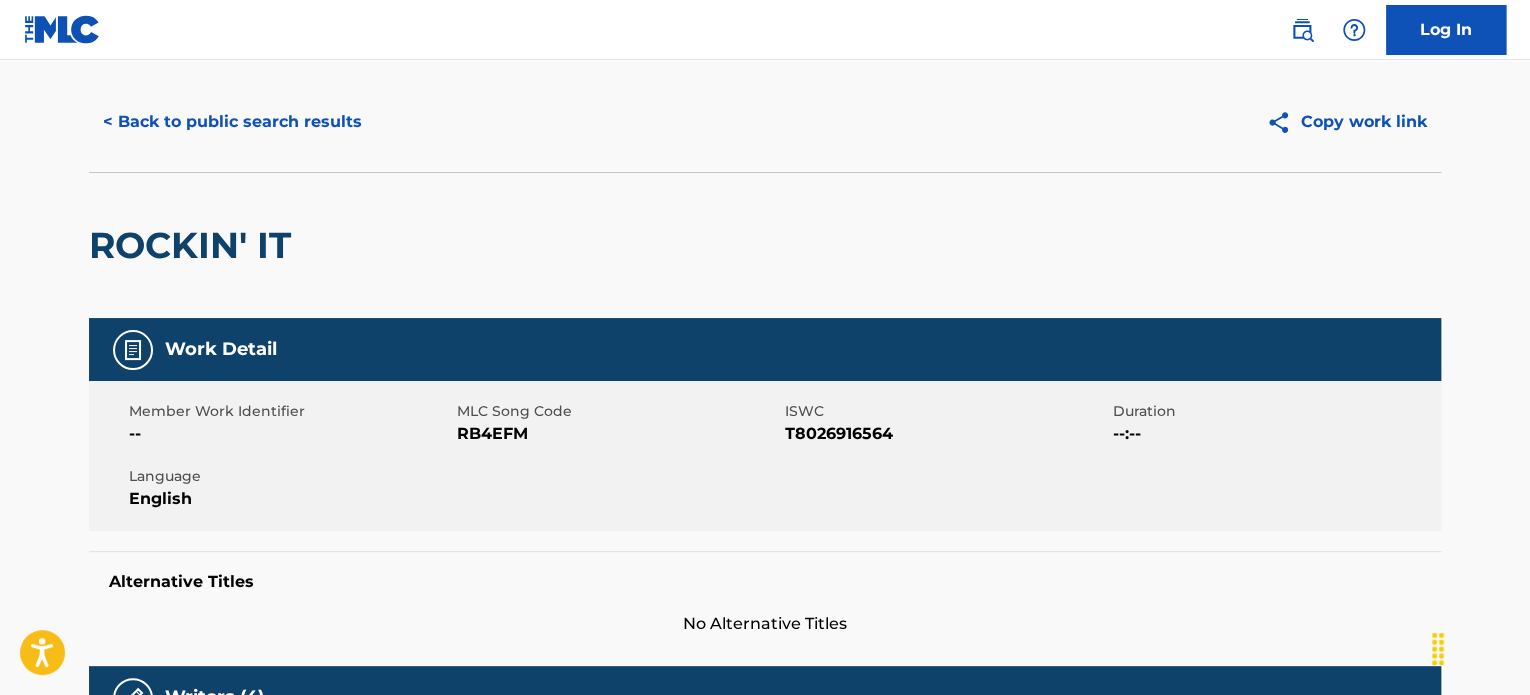 scroll, scrollTop: 0, scrollLeft: 0, axis: both 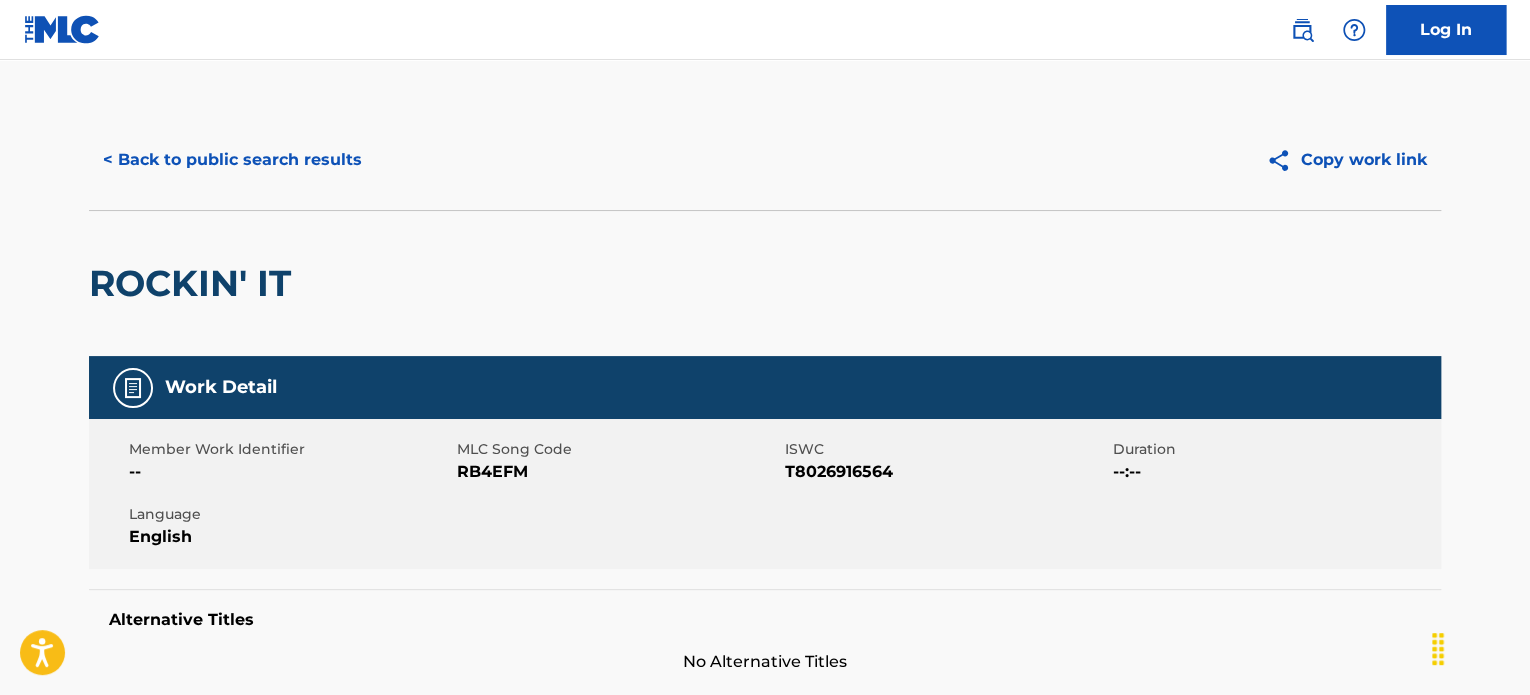 click on "< Back to public search results" at bounding box center [232, 160] 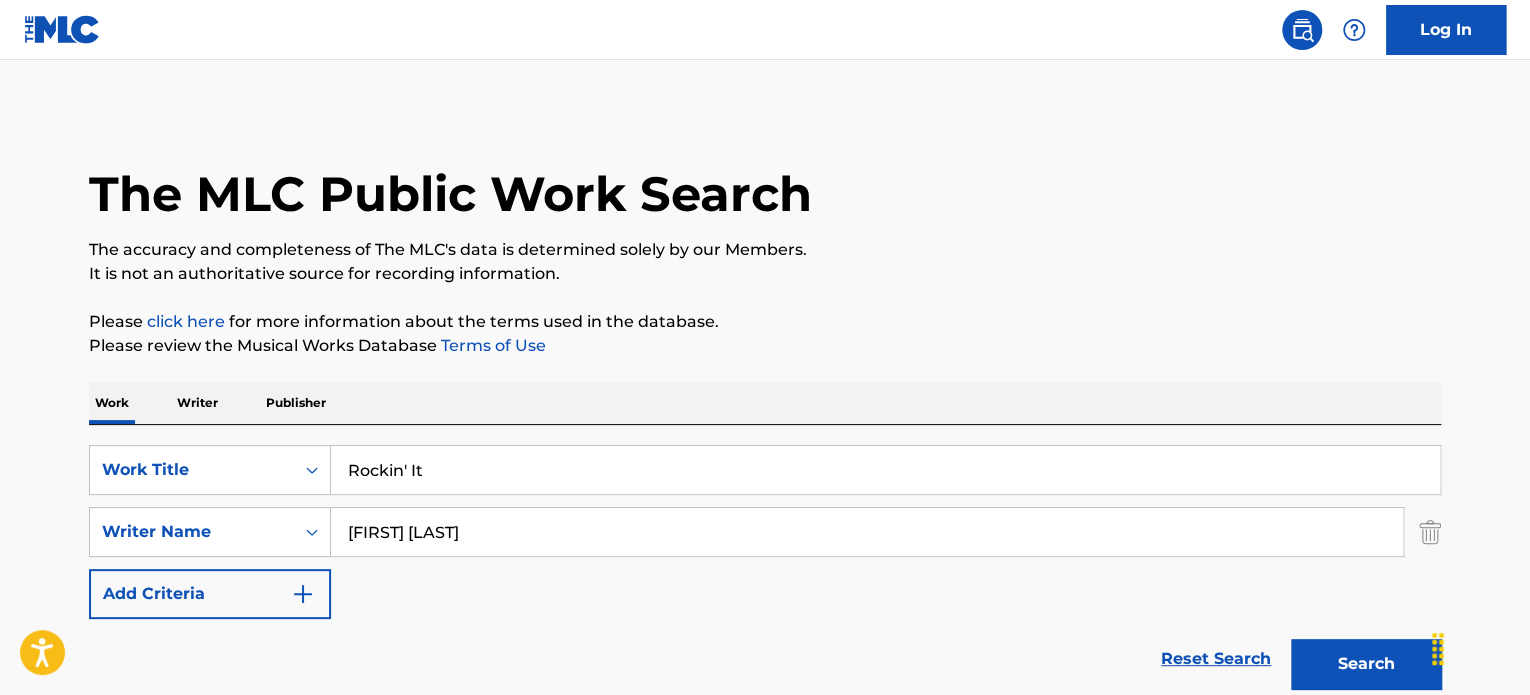 scroll, scrollTop: 333, scrollLeft: 0, axis: vertical 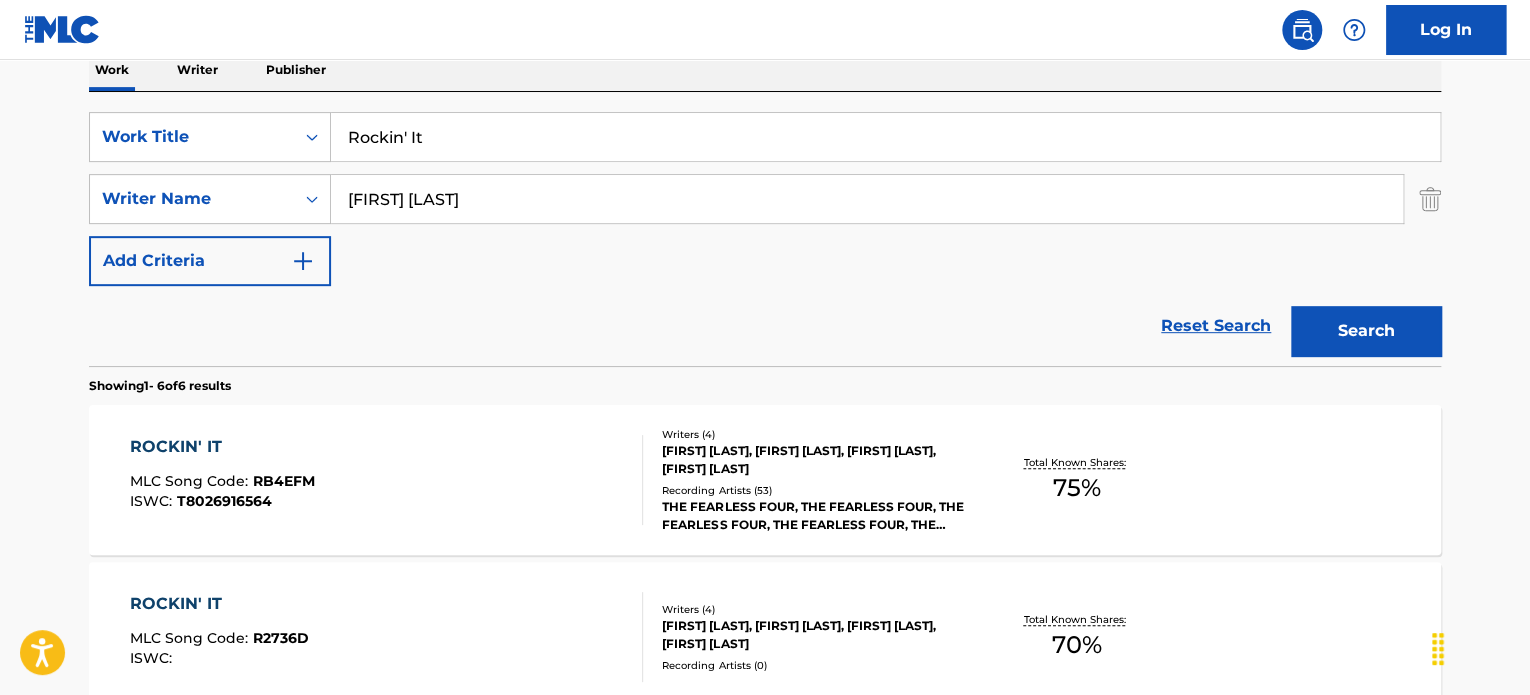 click on "Work Title Rockin' It Writer Name [FIRST] [LAST] Add Criteria Reset Search Search" at bounding box center (765, 229) 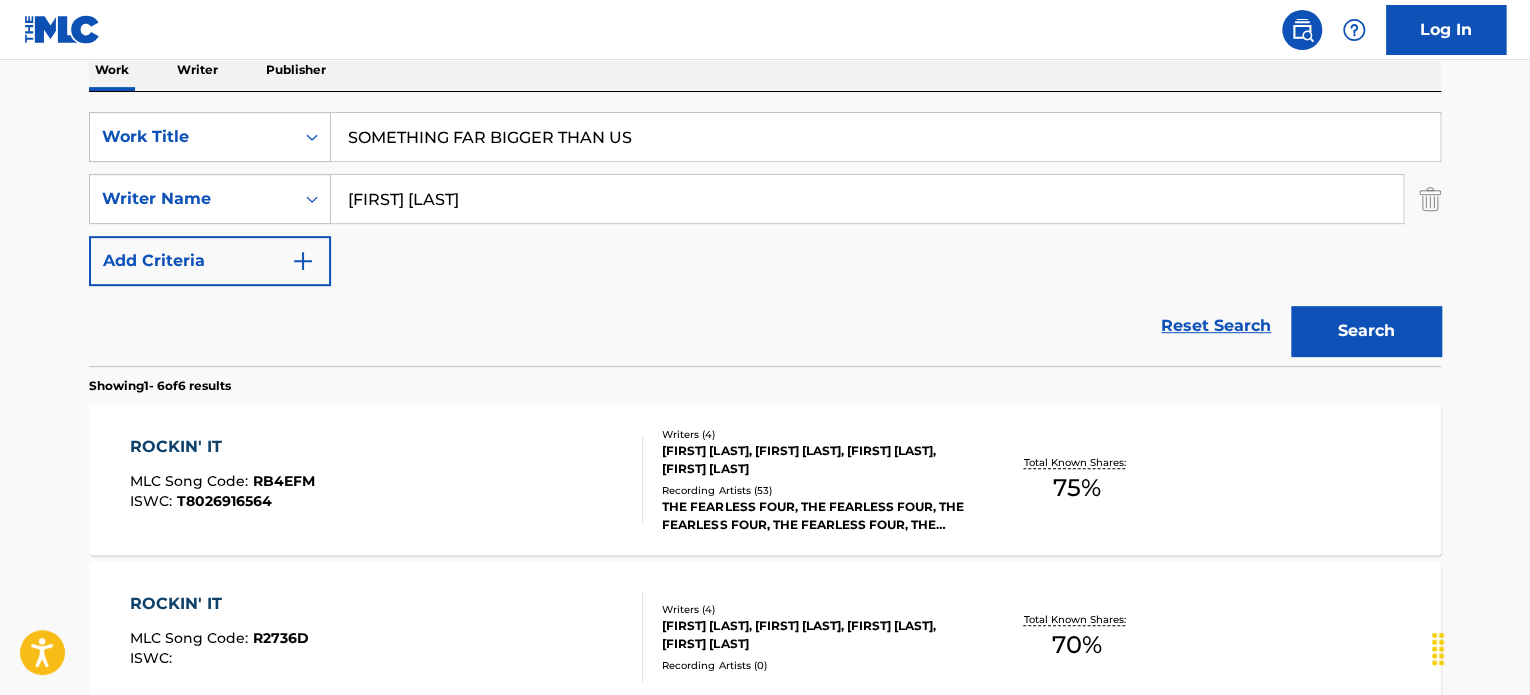 type on "SOMETHING FAR BIGGER THAN US" 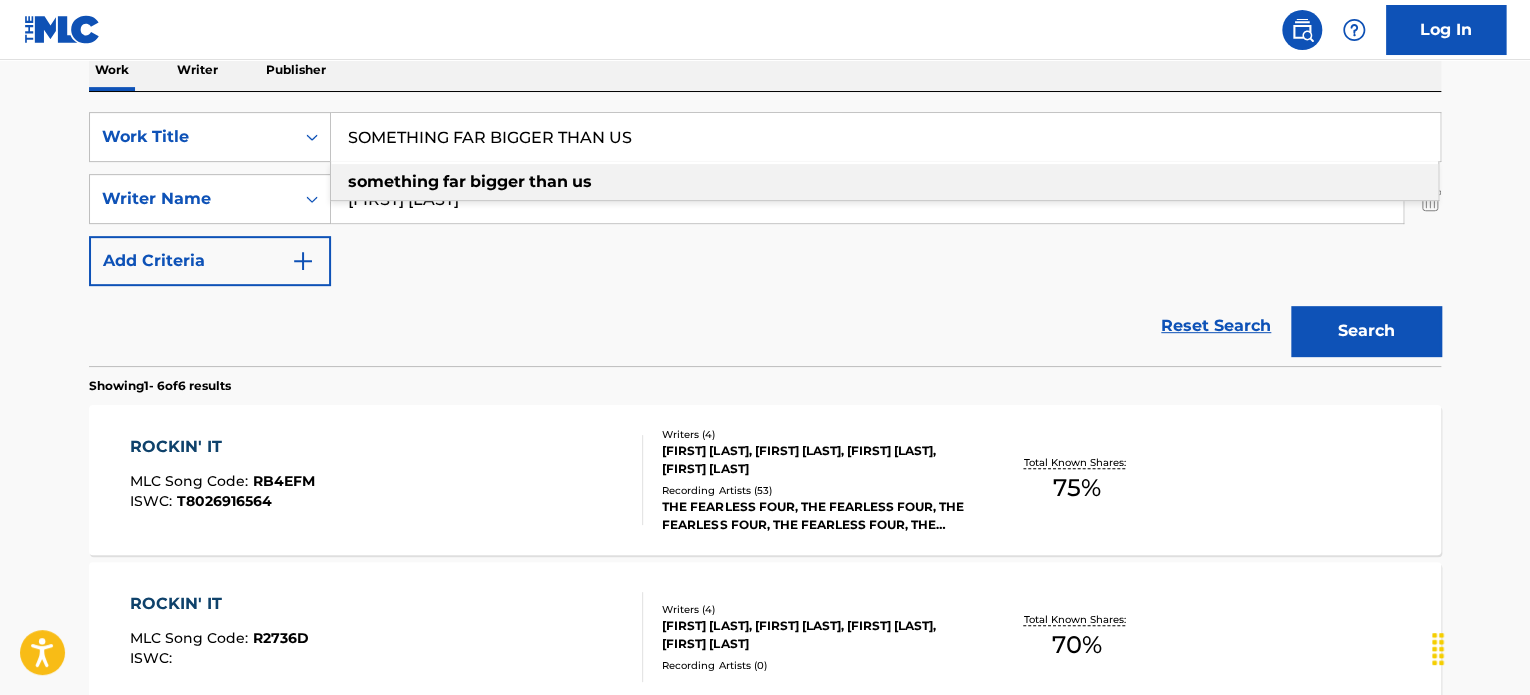 click on "Showing  1  -   6  of  6   results" at bounding box center [765, 380] 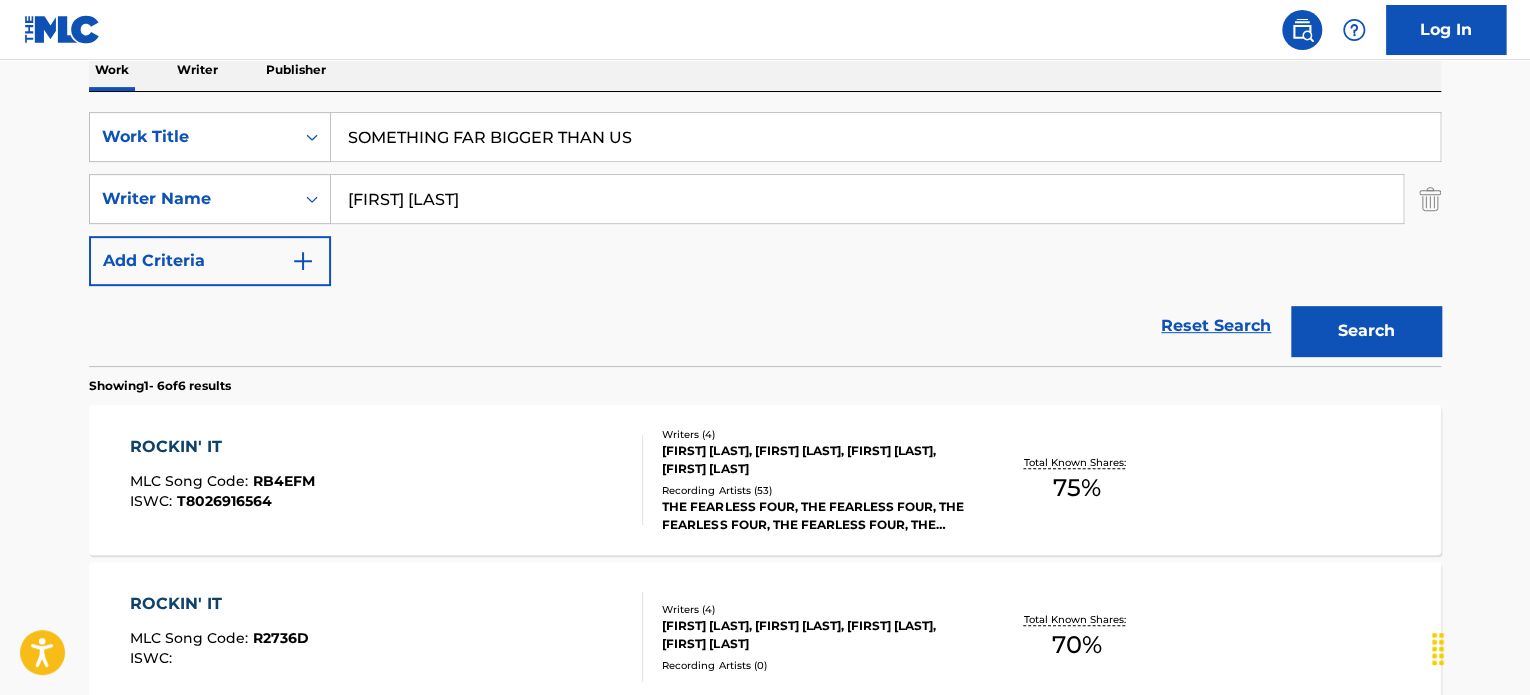 click on "SearchWithCriteria[UUID] Work Title SOMETHING FAR BIGGER THAN US SearchWithCriteriadb483560-8709-49e4-aa18-01e4d71c8259 Writer Name [FIRST] [LAST] Add Criteria" at bounding box center (765, 199) 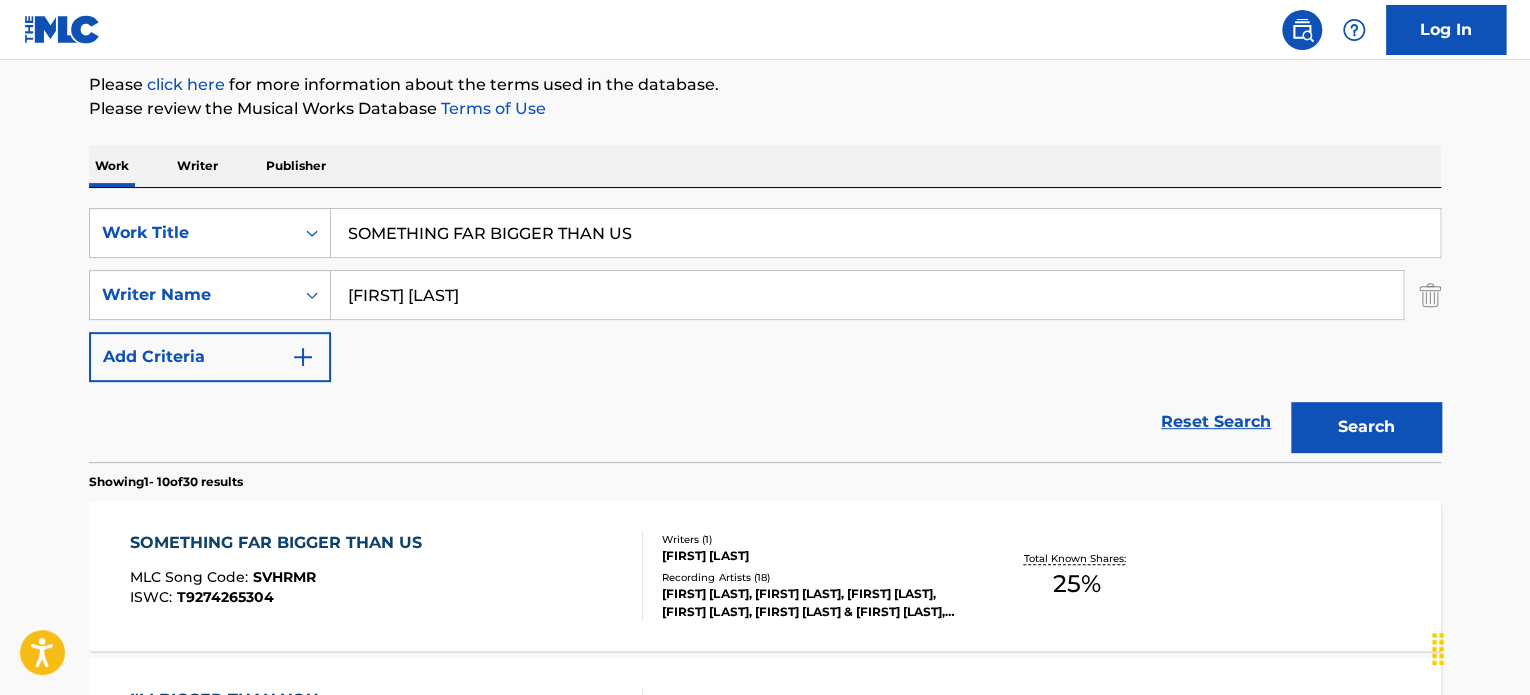 scroll, scrollTop: 333, scrollLeft: 0, axis: vertical 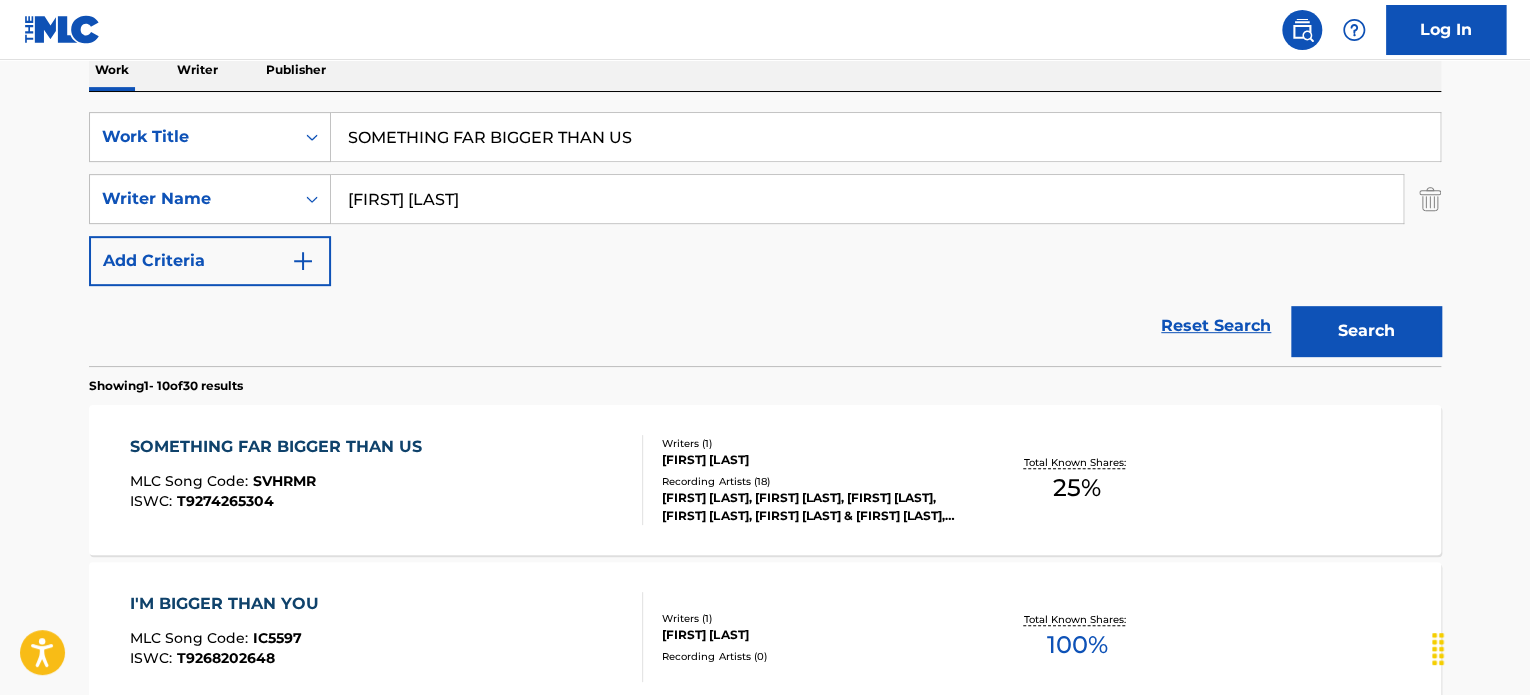 click on "Recording Artists ( 18 )" at bounding box center [813, 481] 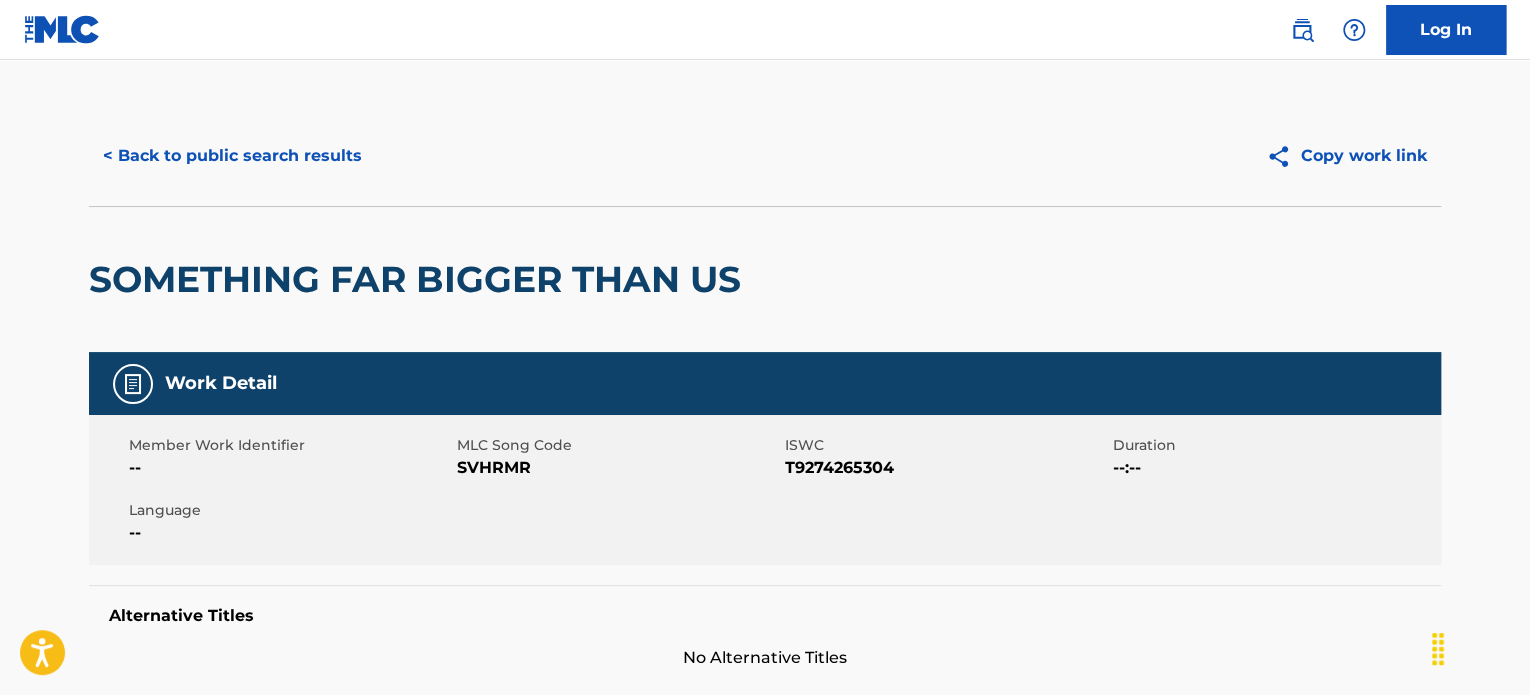 scroll, scrollTop: 0, scrollLeft: 0, axis: both 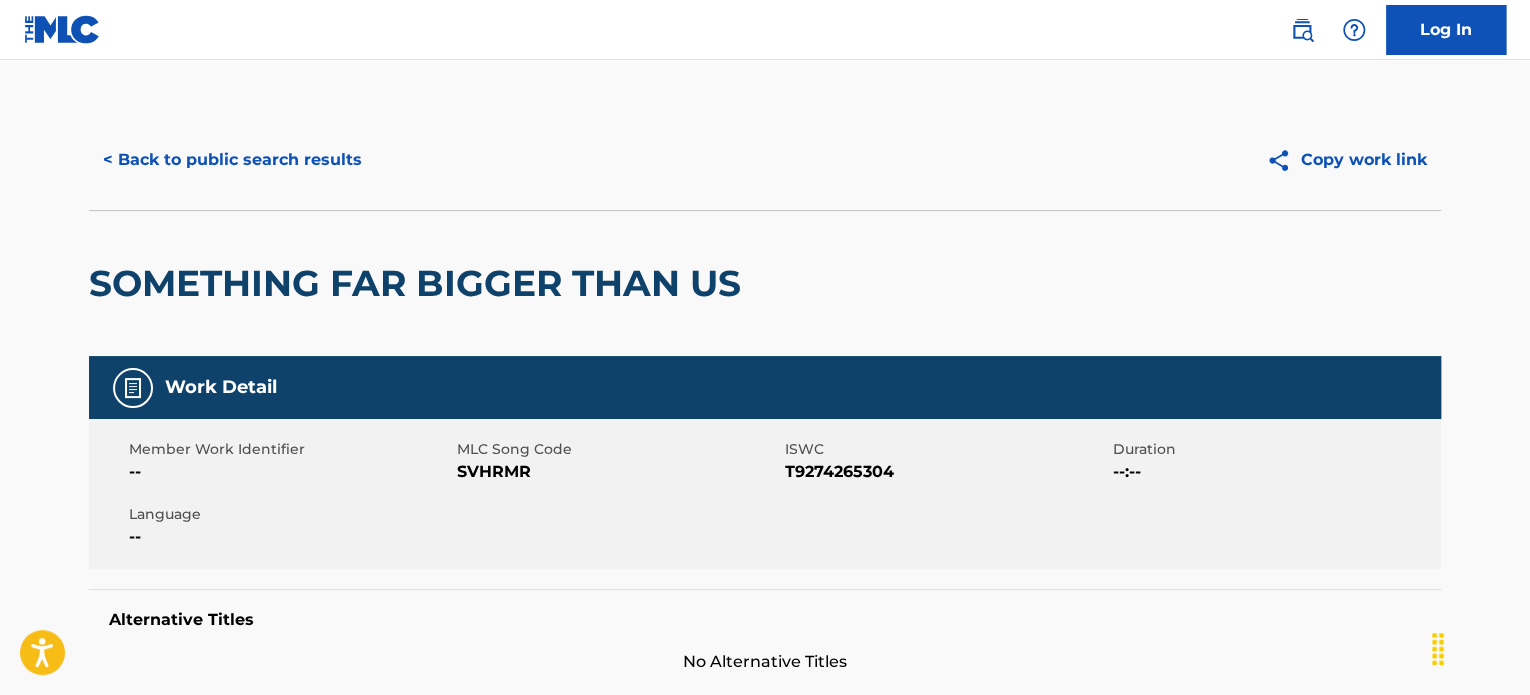 click on "< Back to public search results" at bounding box center [232, 160] 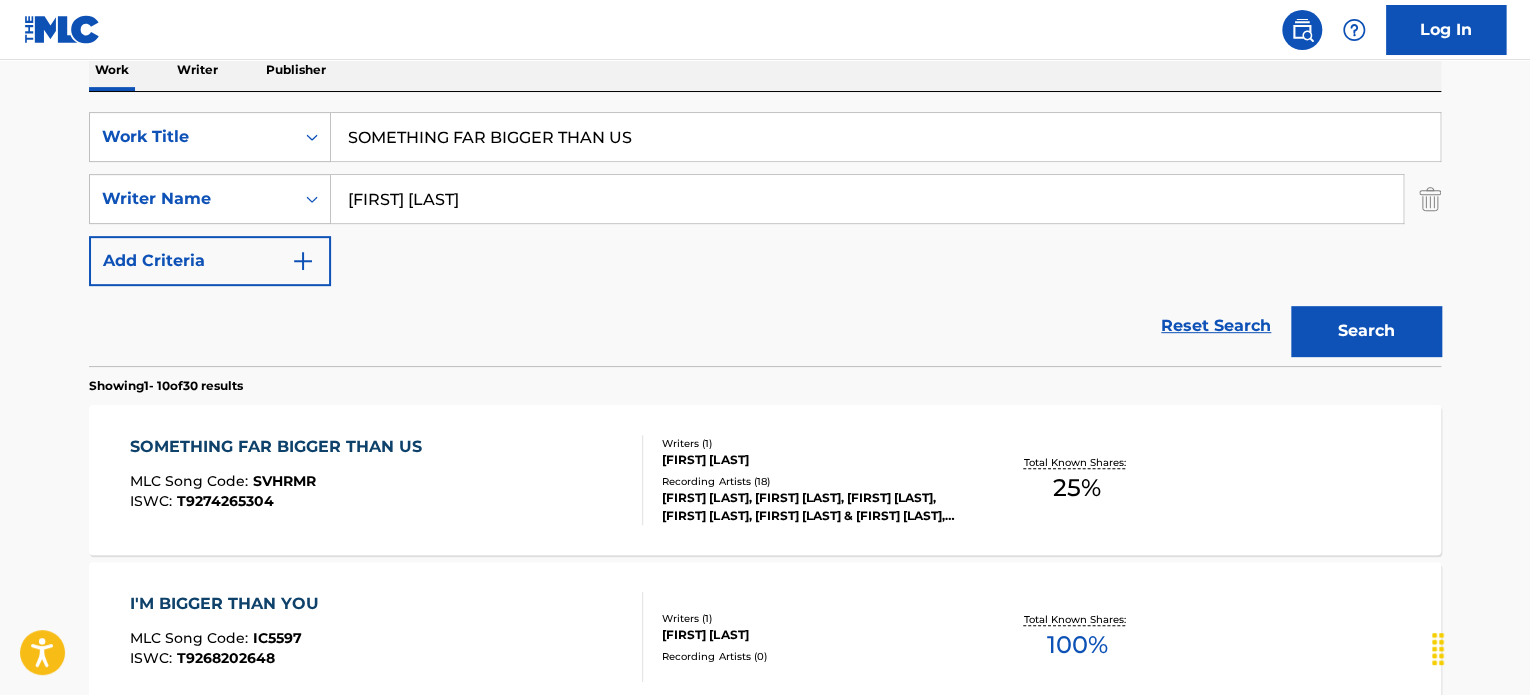 drag, startPoint x: 651, startPoint y: 138, endPoint x: 33, endPoint y: 119, distance: 618.292 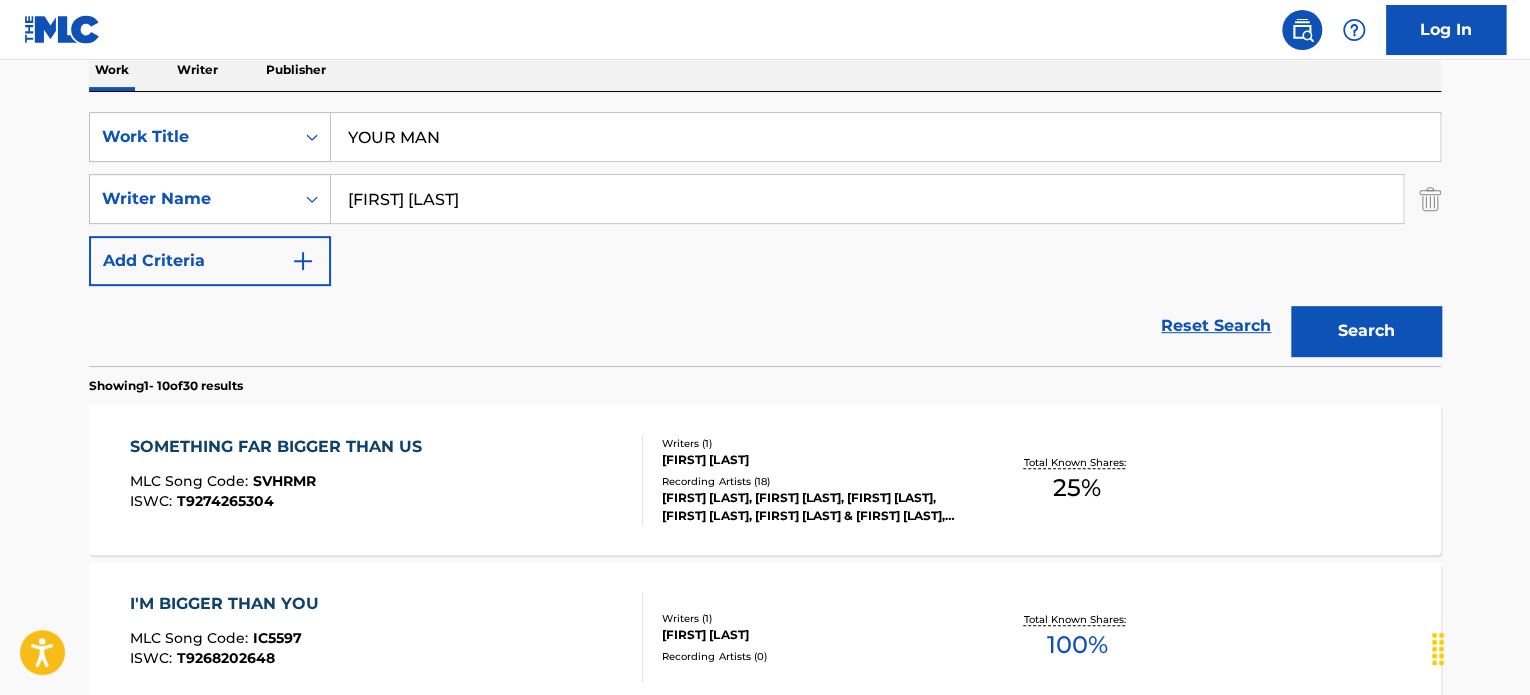 type on "YOUR MAN" 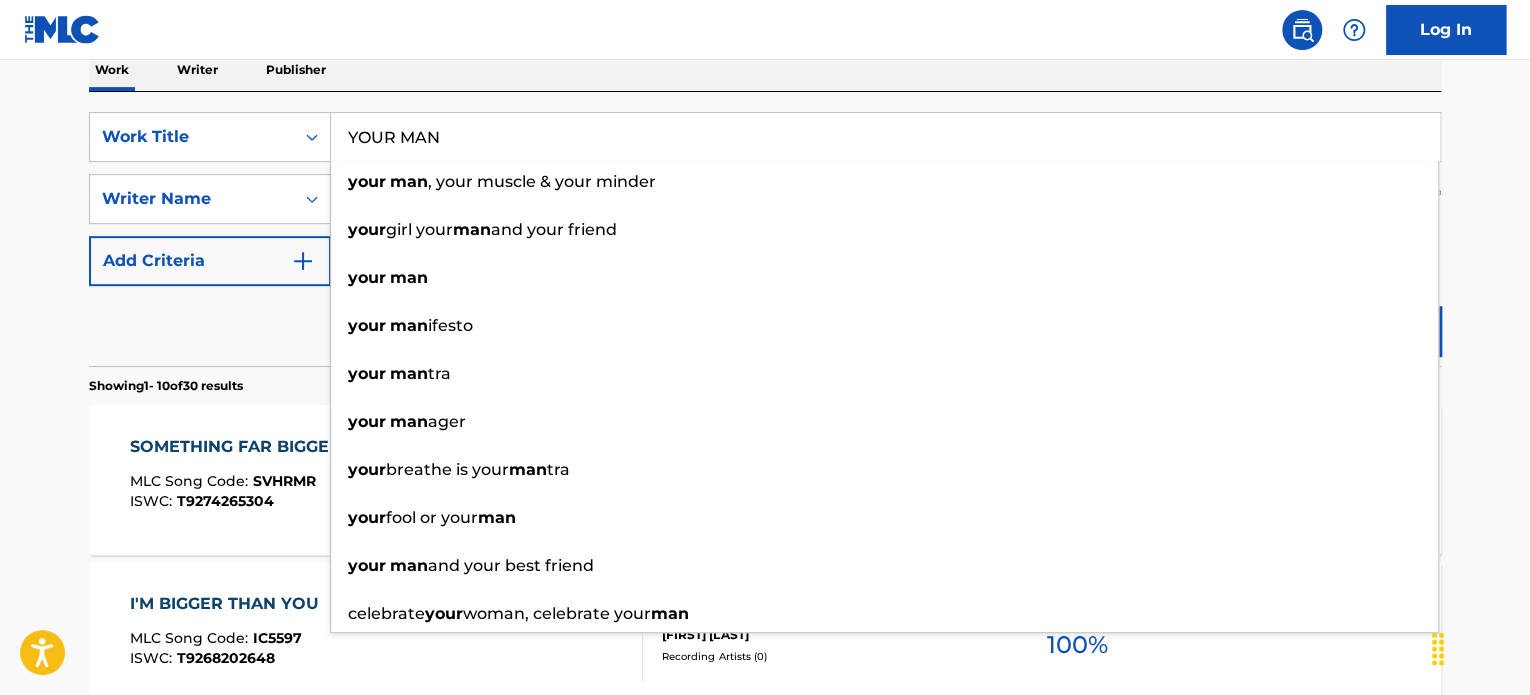 click on "Reset Search Search" at bounding box center [765, 326] 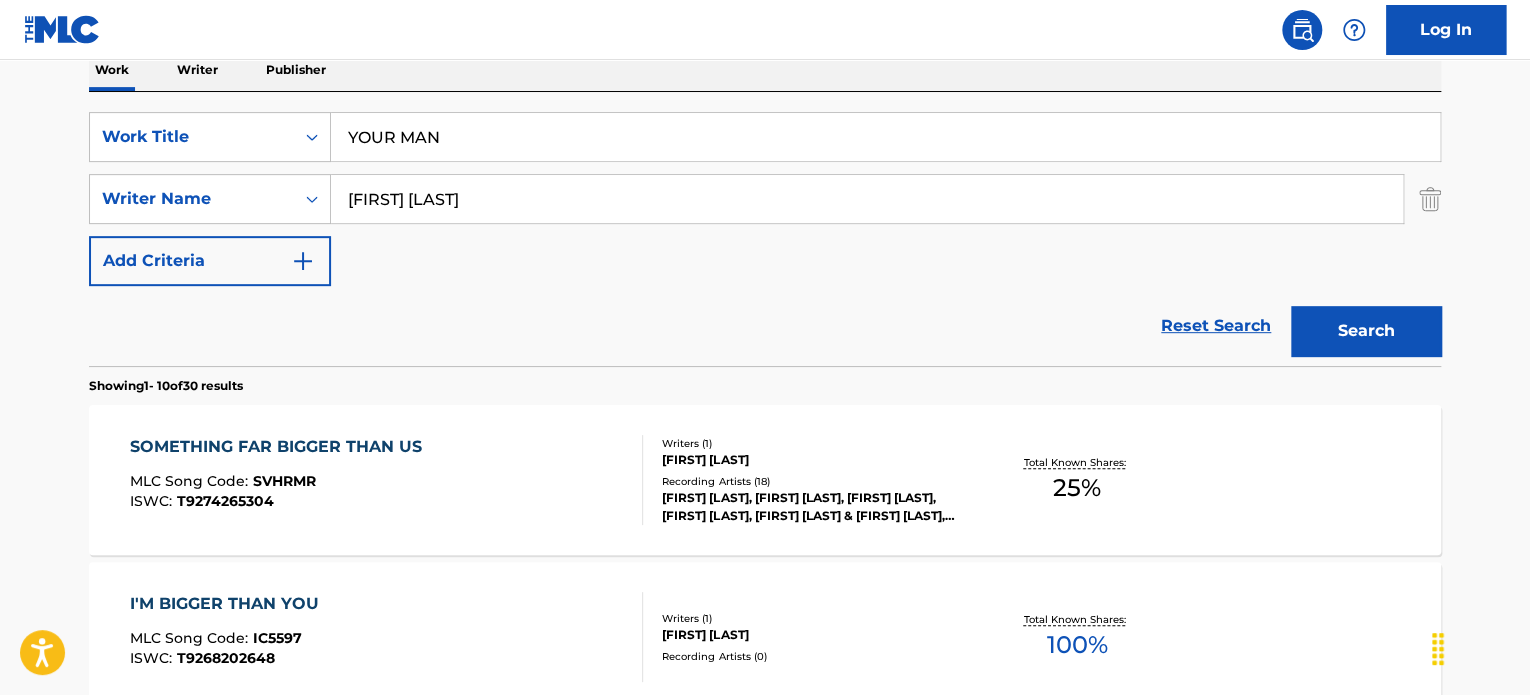 drag, startPoint x: 603, startPoint y: 203, endPoint x: 0, endPoint y: 65, distance: 618.58954 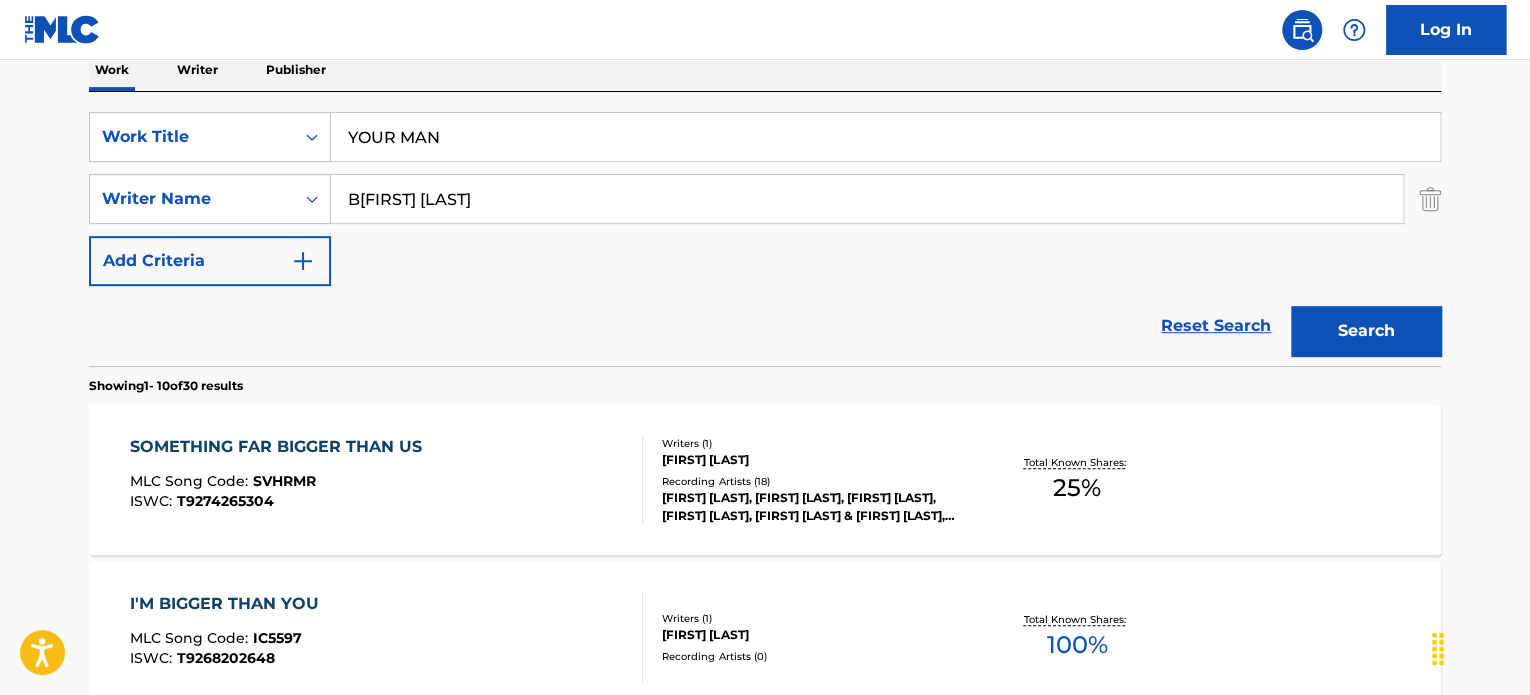 click on "Search" at bounding box center [1366, 331] 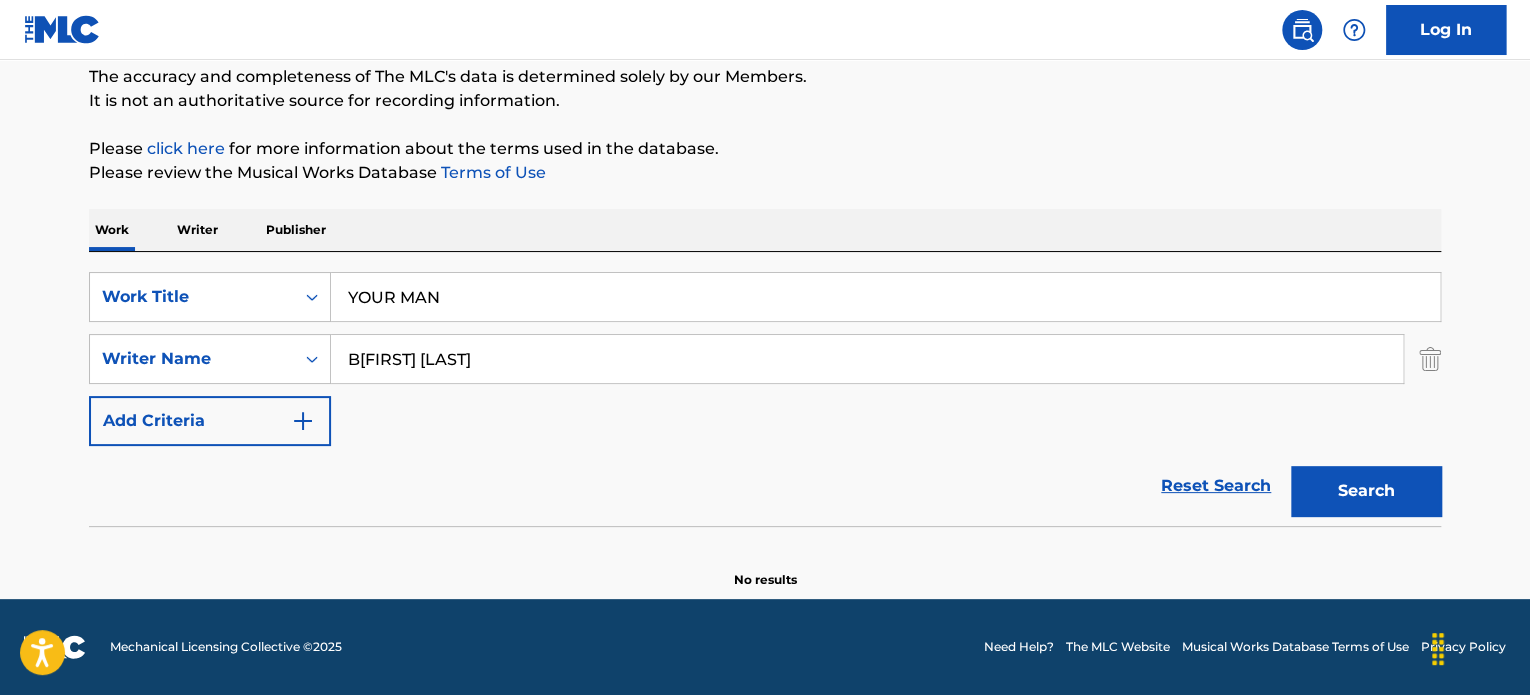 scroll, scrollTop: 172, scrollLeft: 0, axis: vertical 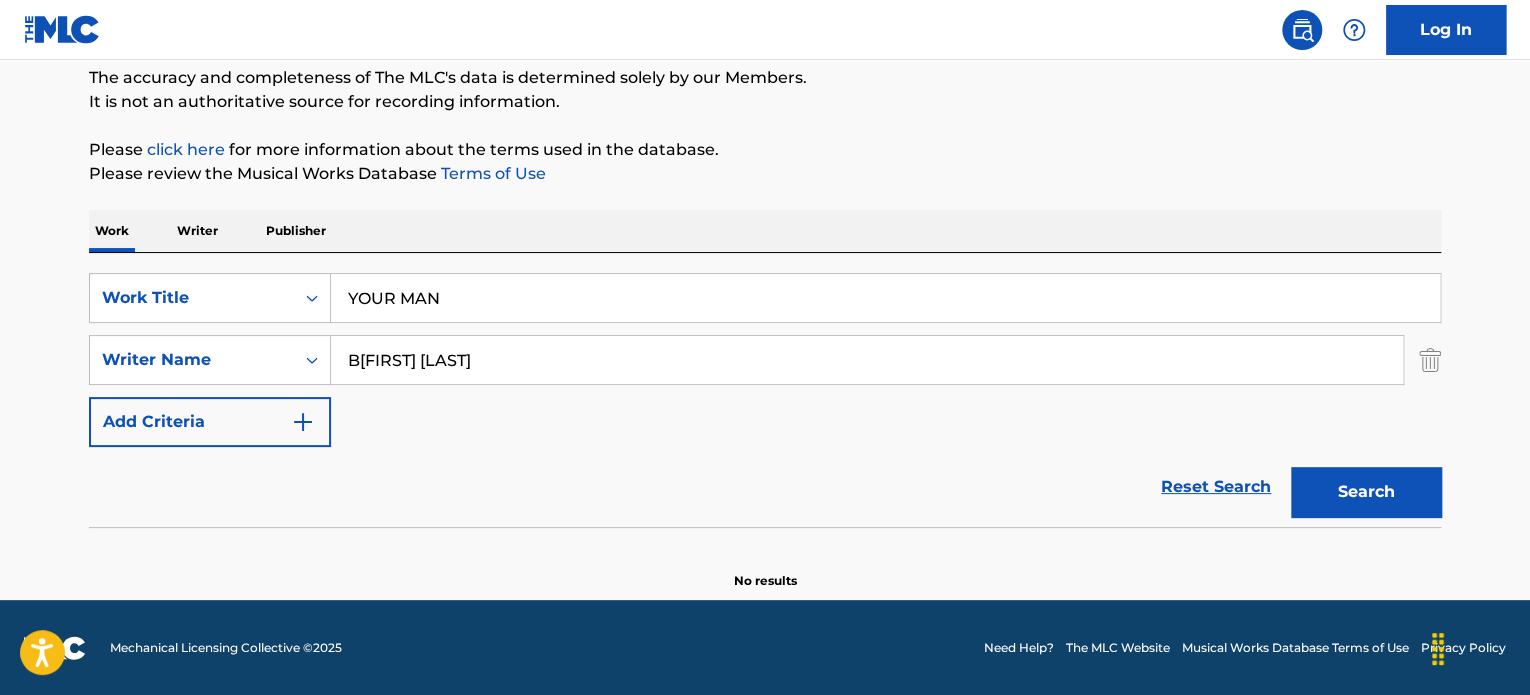 drag, startPoint x: 669, startPoint y: 348, endPoint x: 0, endPoint y: 193, distance: 686.7212 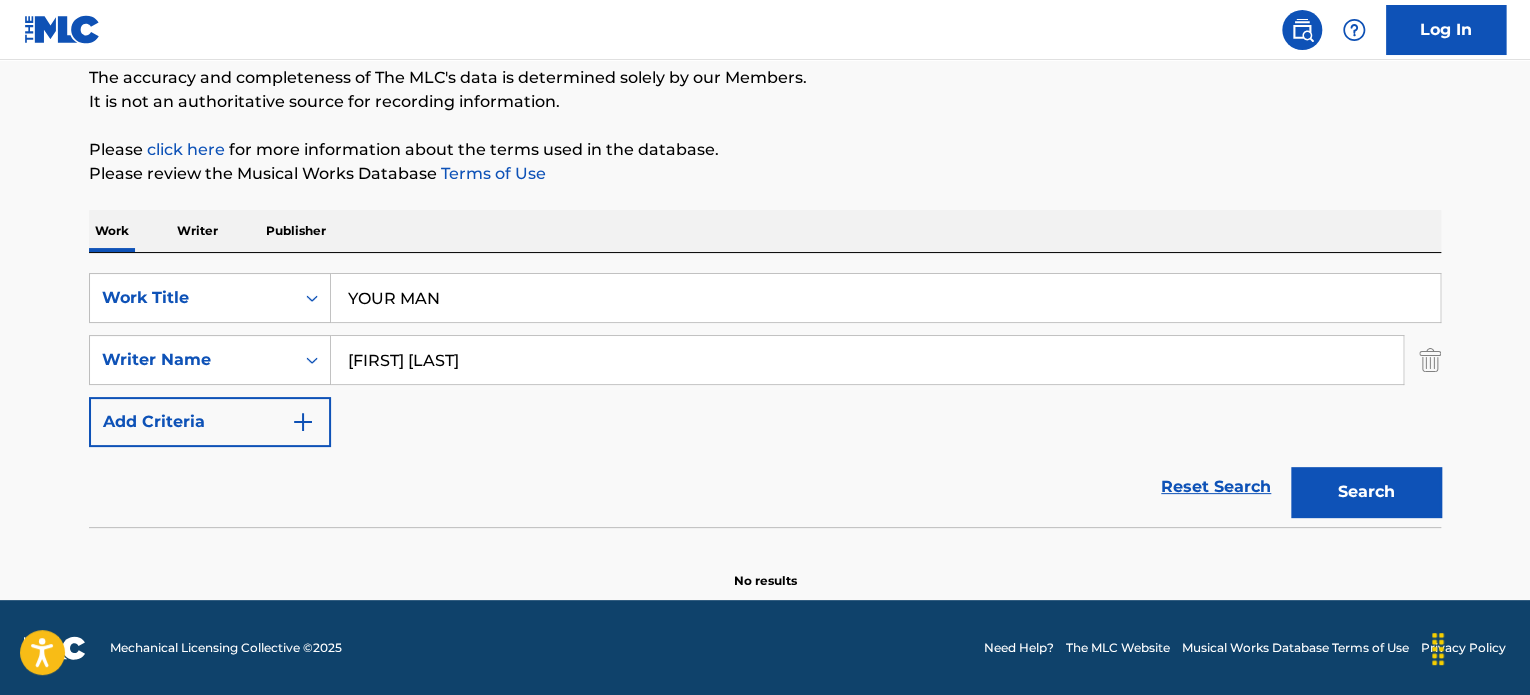 type on "[FIRST] [LAST]" 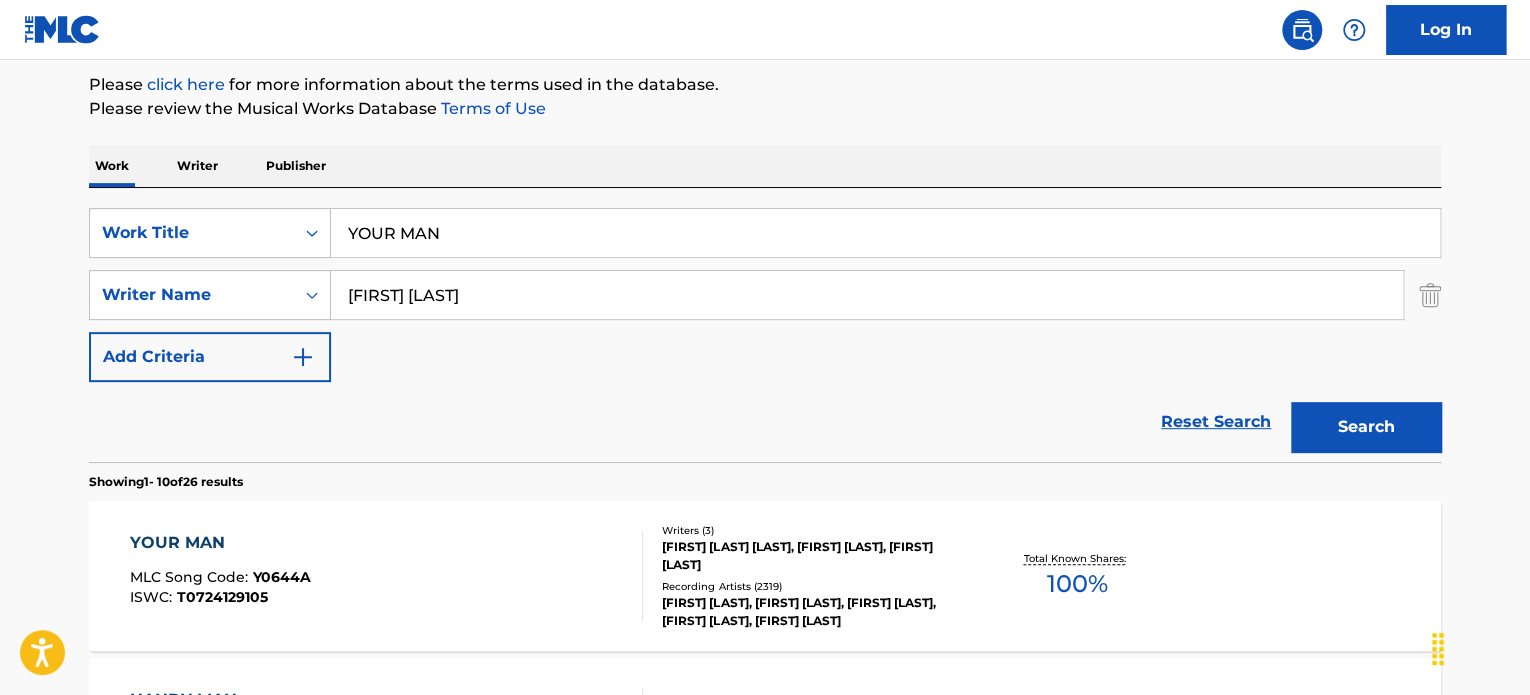 scroll, scrollTop: 333, scrollLeft: 0, axis: vertical 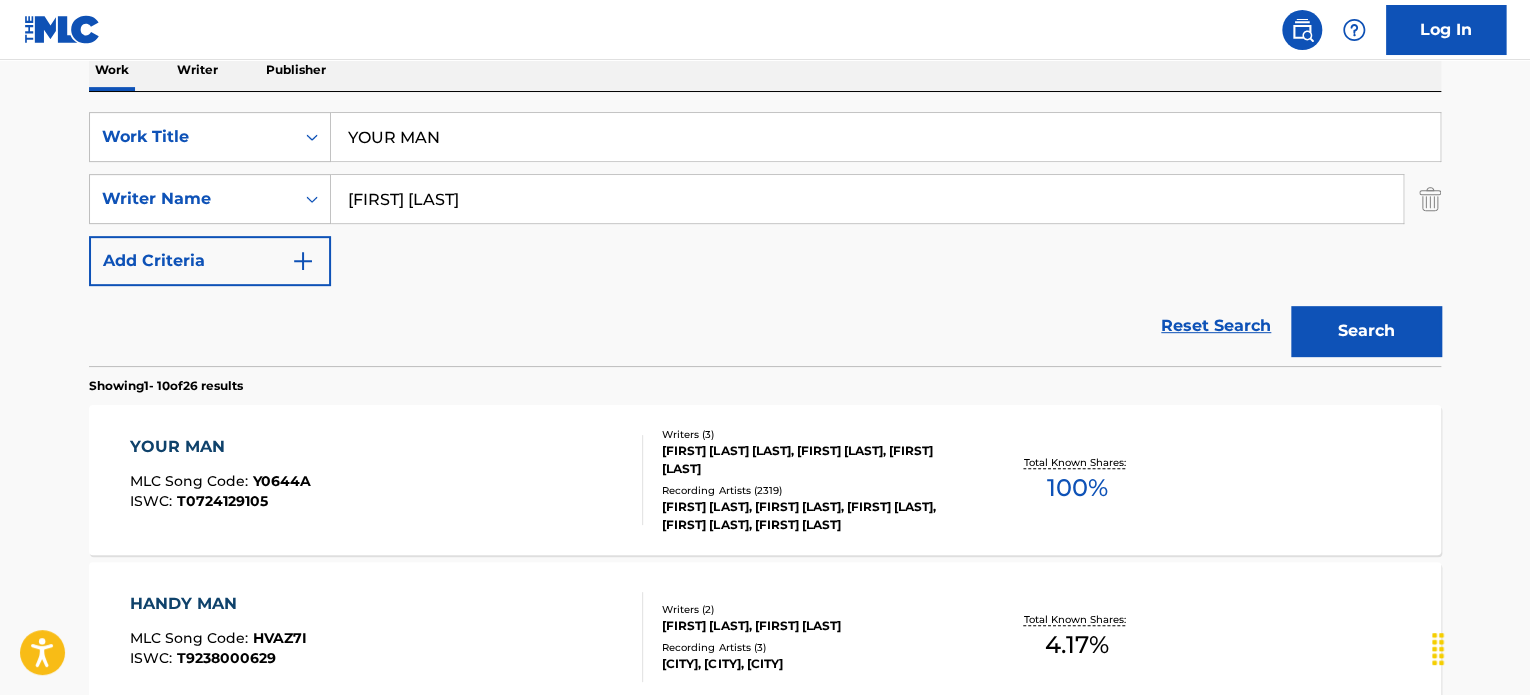 click on "[FIRST] [LAST] [LAST], [FIRST] [LAST], [FIRST] [LAST]" at bounding box center (813, 460) 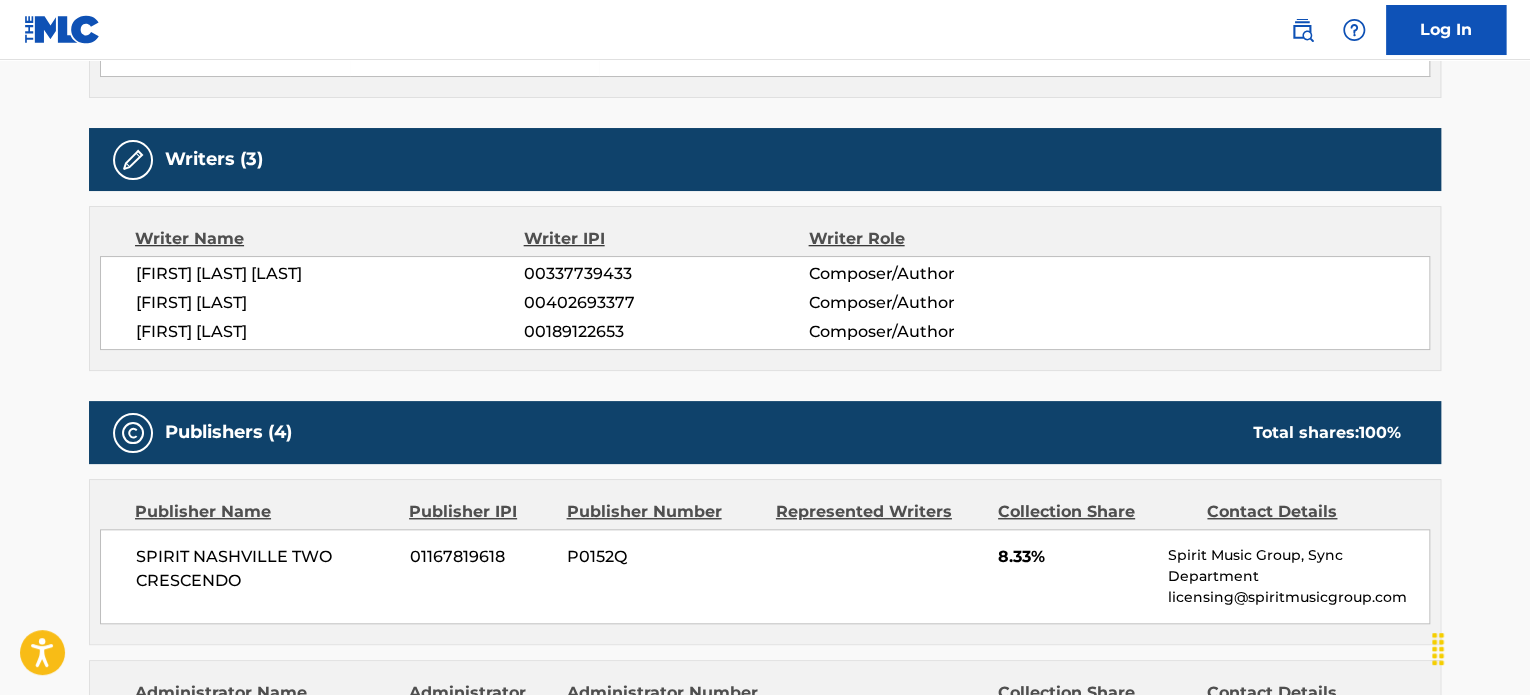 scroll, scrollTop: 1166, scrollLeft: 0, axis: vertical 